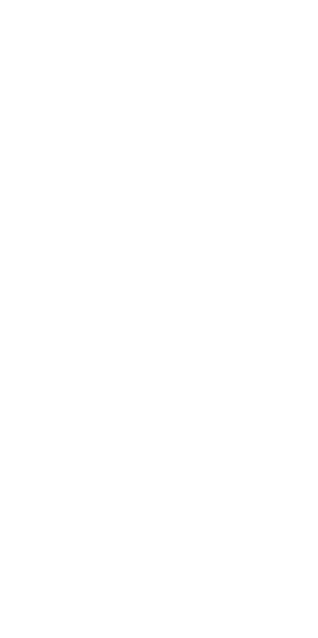 scroll, scrollTop: 0, scrollLeft: 0, axis: both 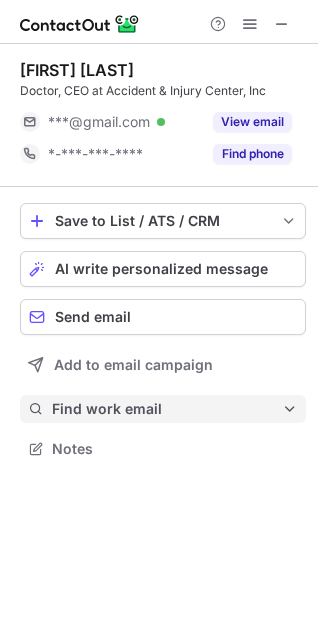 click on "Find work email" at bounding box center (163, 409) 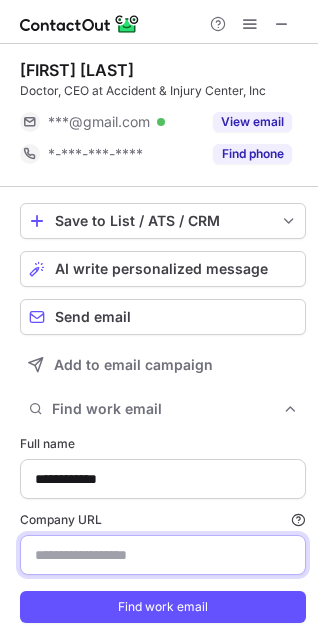 click on "Company URL Finding work email will consume 1 credit if a match is found." at bounding box center (163, 555) 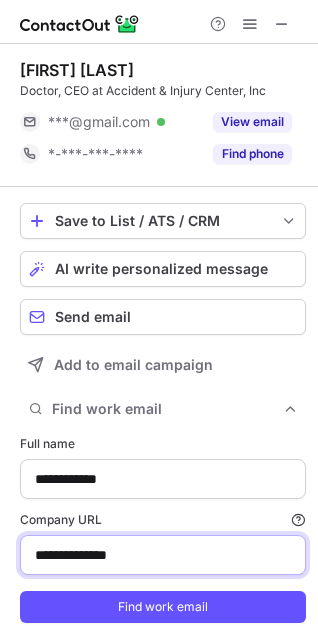 type on "**********" 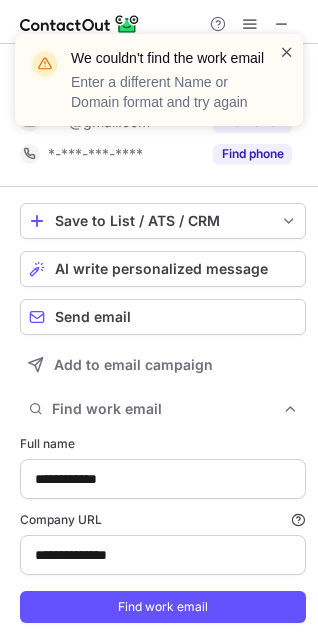click at bounding box center (287, 52) 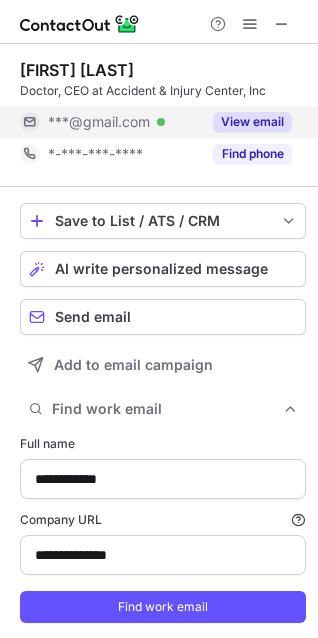click on "View email" at bounding box center (252, 122) 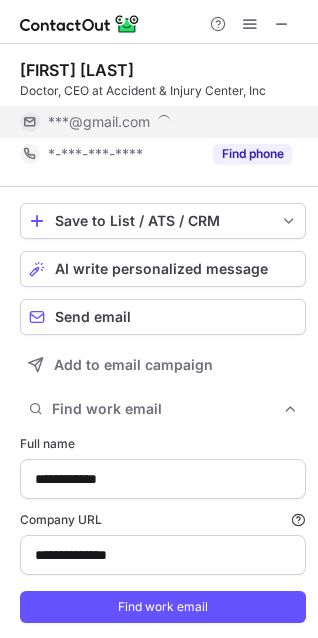 scroll, scrollTop: 10, scrollLeft: 10, axis: both 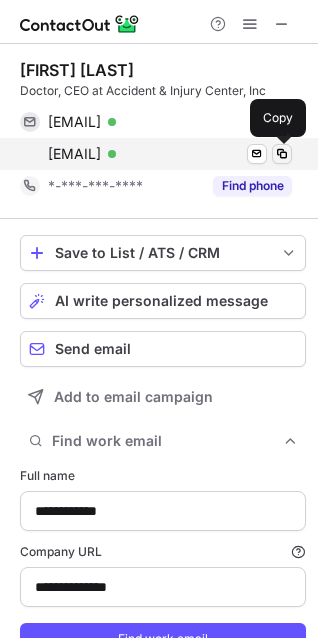 click at bounding box center [282, 154] 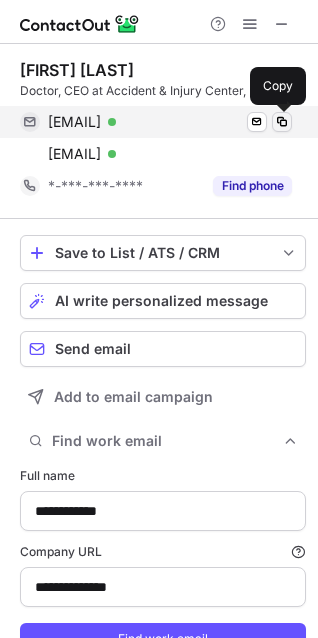 click at bounding box center [282, 122] 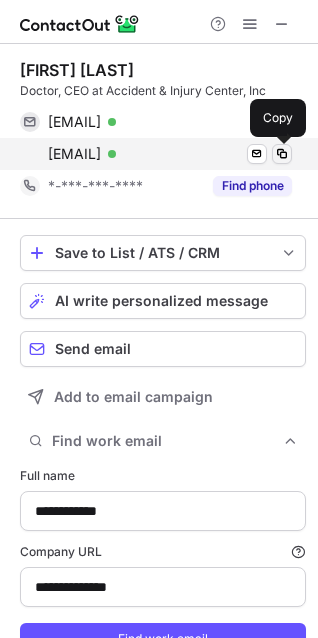 click at bounding box center (282, 154) 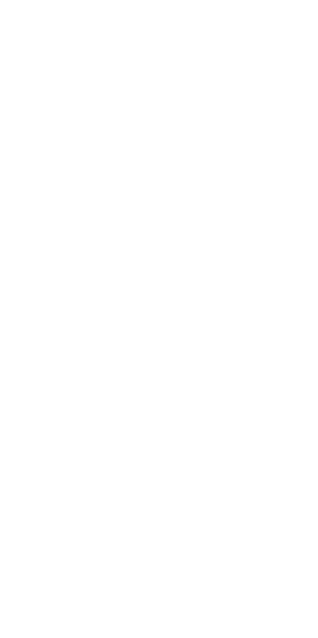 scroll, scrollTop: 0, scrollLeft: 0, axis: both 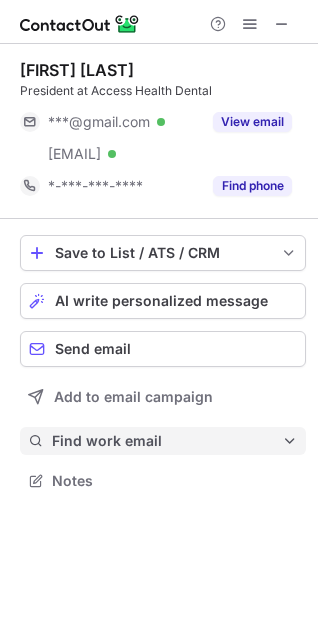 click on "Find work email" at bounding box center [163, 441] 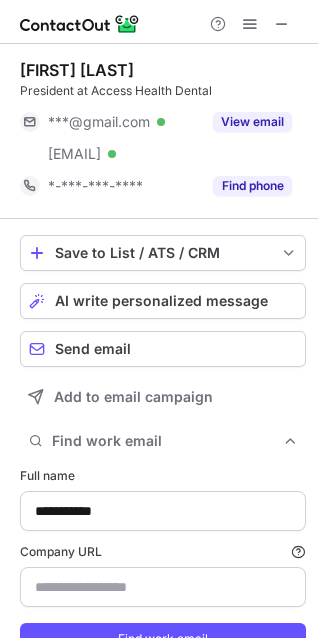 scroll, scrollTop: 10, scrollLeft: 10, axis: both 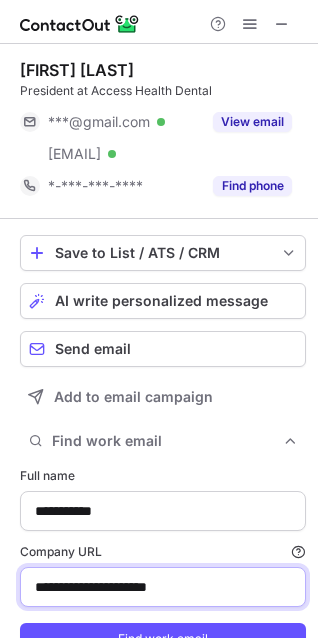 click on "**********" at bounding box center [163, 587] 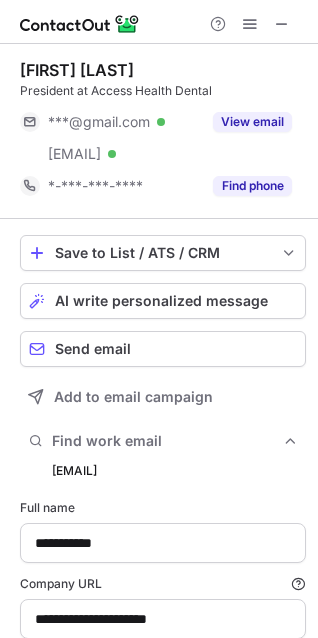 scroll, scrollTop: 10, scrollLeft: 10, axis: both 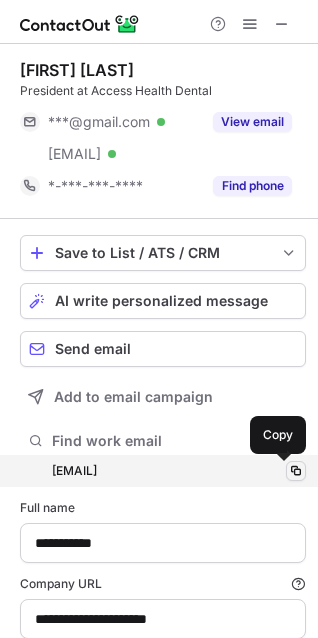 click at bounding box center (296, 471) 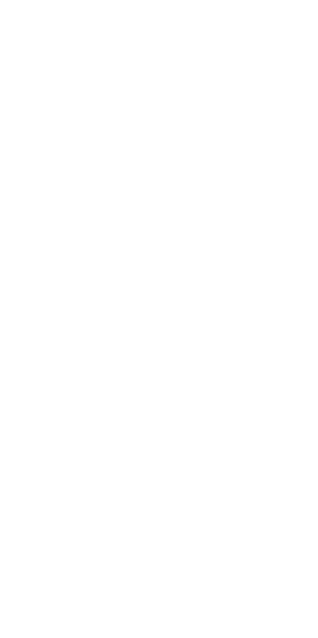 scroll, scrollTop: 0, scrollLeft: 0, axis: both 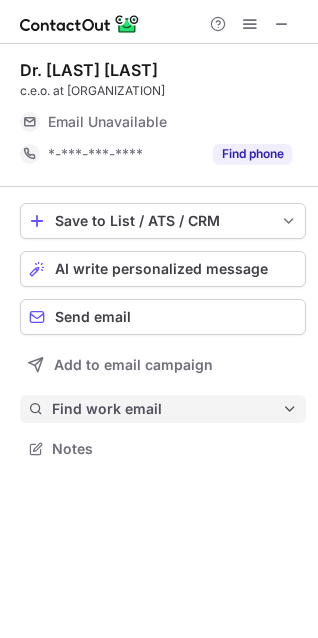 click on "Find work email" at bounding box center [167, 409] 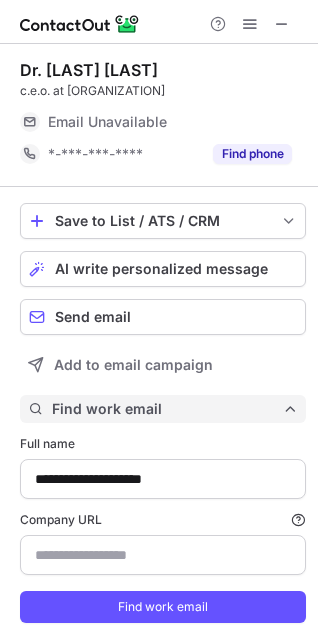 scroll, scrollTop: 10, scrollLeft: 10, axis: both 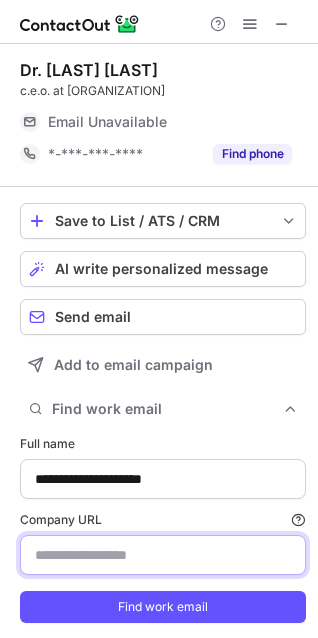 click on "Company URL Finding work email will consume 1 credit if a match is found." at bounding box center (163, 555) 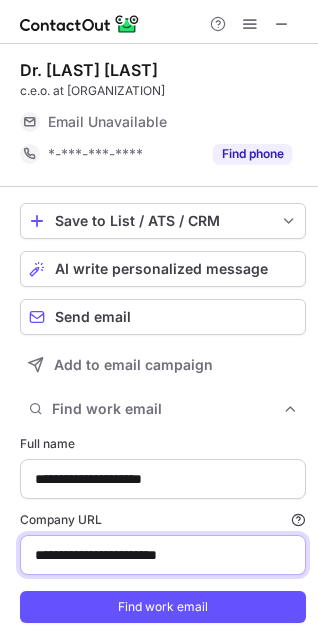 type on "**********" 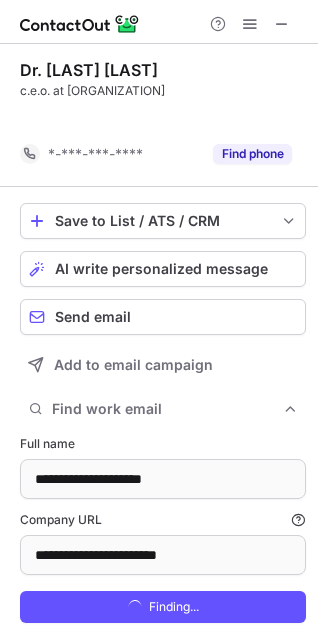 scroll, scrollTop: 615, scrollLeft: 304, axis: both 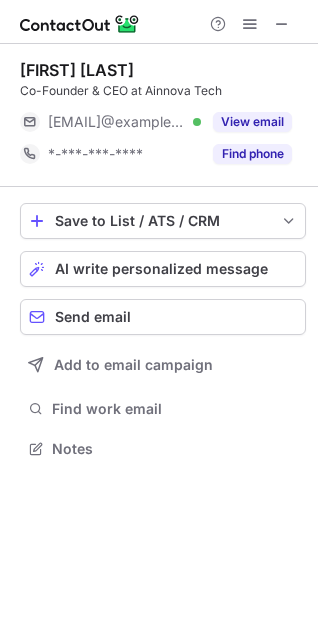 click on "Find work email" at bounding box center [175, 409] 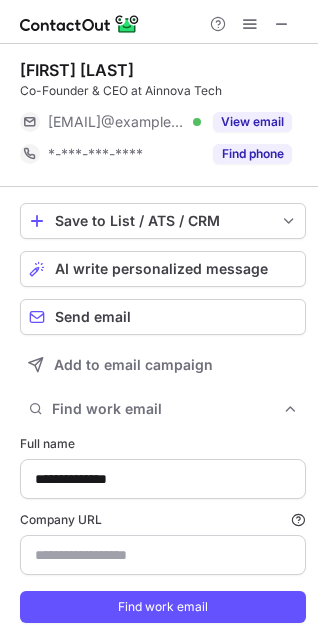 type on "**********" 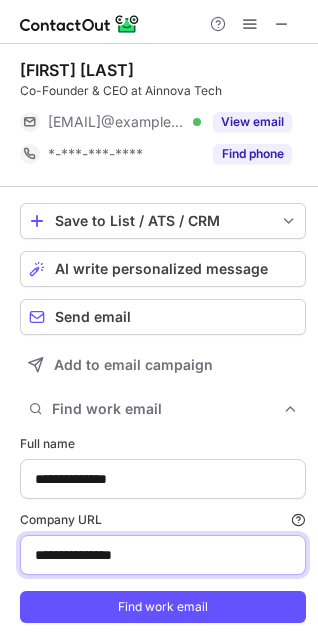 click on "**********" at bounding box center [163, 555] 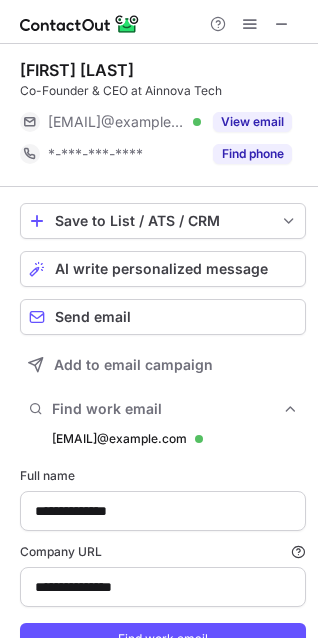 scroll, scrollTop: 10, scrollLeft: 10, axis: both 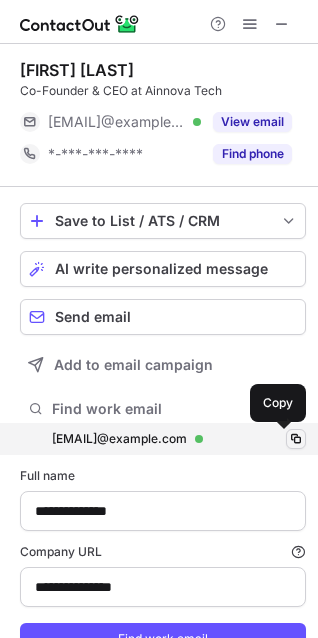 click at bounding box center (296, 439) 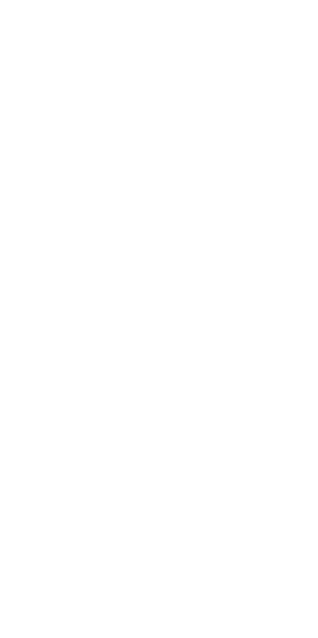 scroll, scrollTop: 0, scrollLeft: 0, axis: both 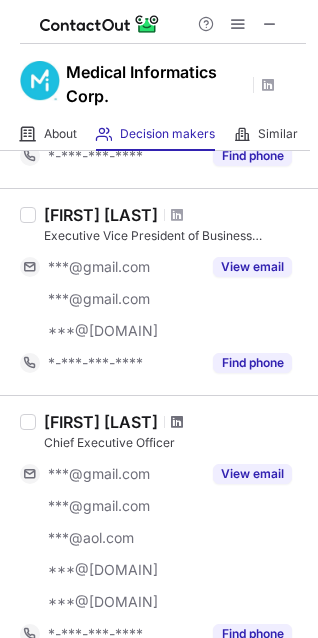 click at bounding box center [177, 422] 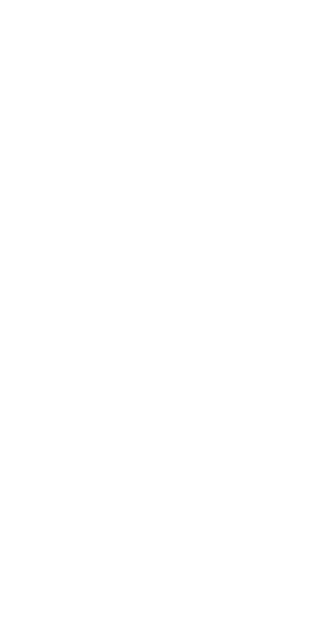 scroll, scrollTop: 0, scrollLeft: 0, axis: both 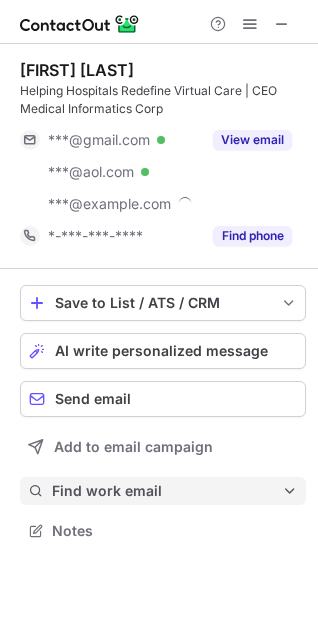 click on "Find work email" at bounding box center (167, 491) 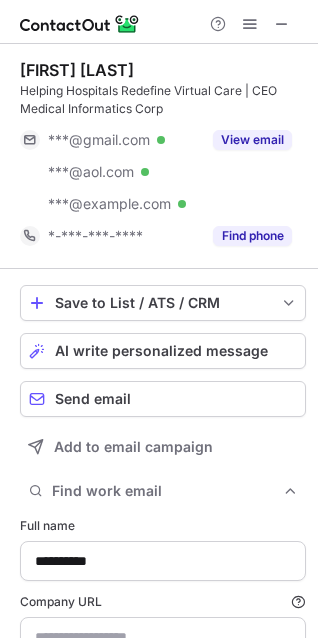 type on "**********" 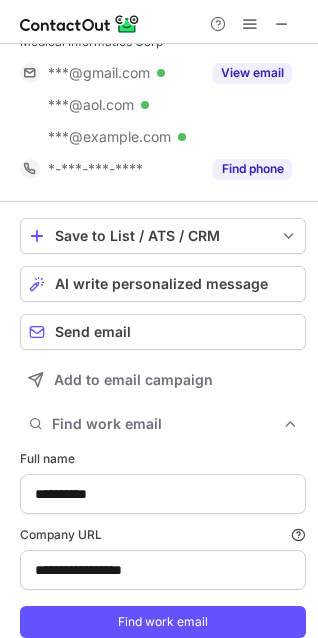 scroll, scrollTop: 100, scrollLeft: 0, axis: vertical 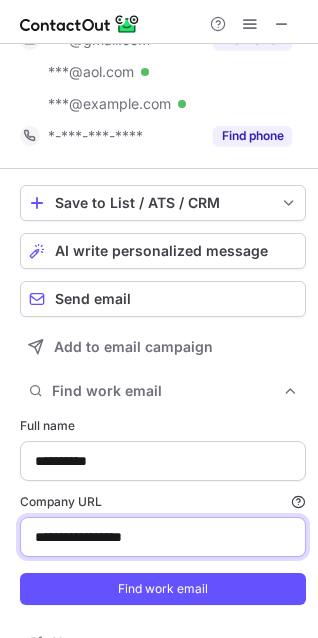 click on "**********" at bounding box center [163, 537] 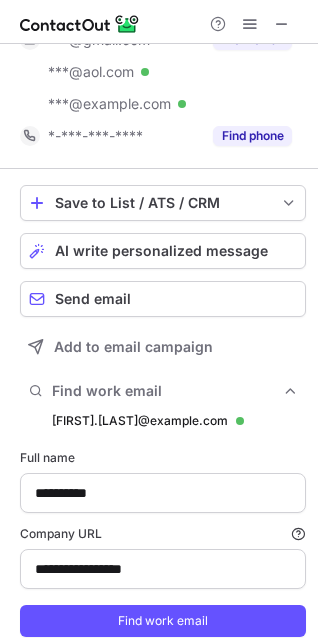 scroll, scrollTop: 10, scrollLeft: 10, axis: both 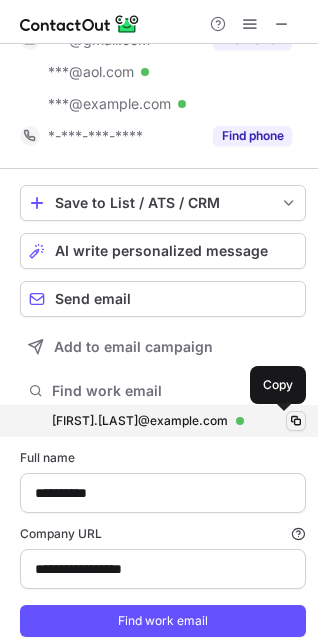 click at bounding box center (296, 421) 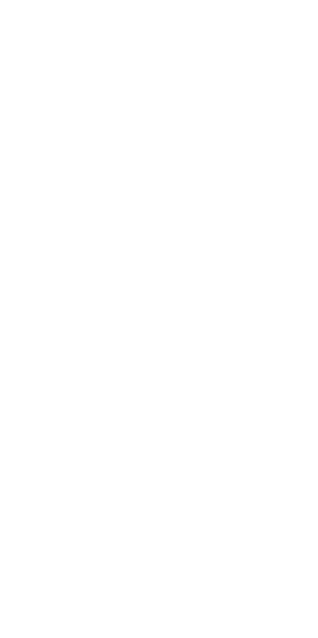 scroll, scrollTop: 0, scrollLeft: 0, axis: both 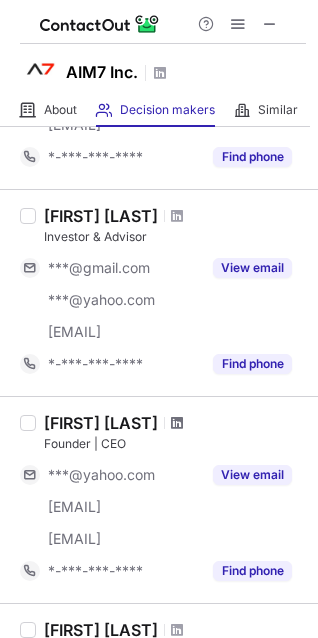 click at bounding box center [177, 423] 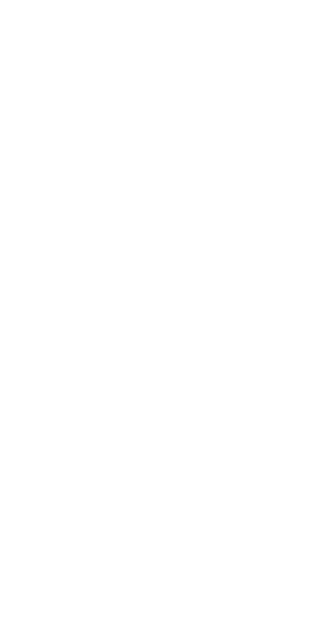 scroll, scrollTop: 0, scrollLeft: 0, axis: both 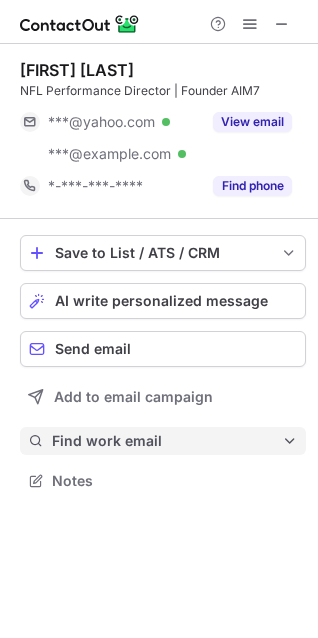 click on "Find work email" at bounding box center (167, 441) 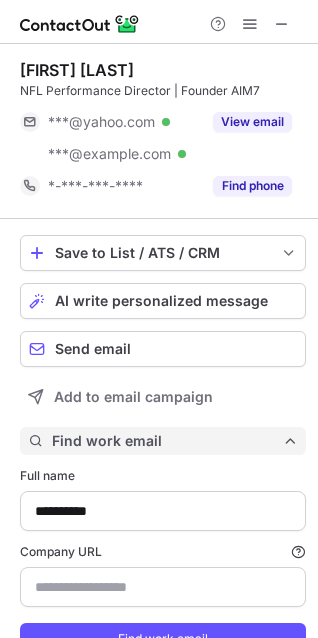 scroll, scrollTop: 10, scrollLeft: 10, axis: both 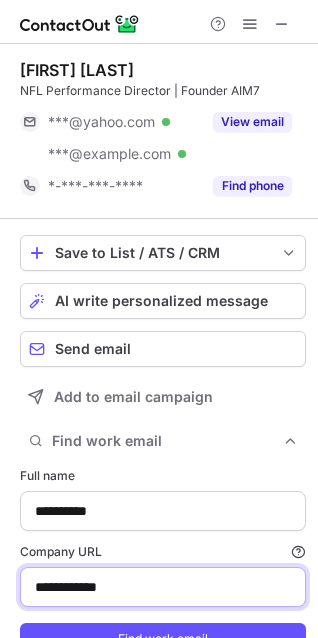 click on "**********" at bounding box center [163, 587] 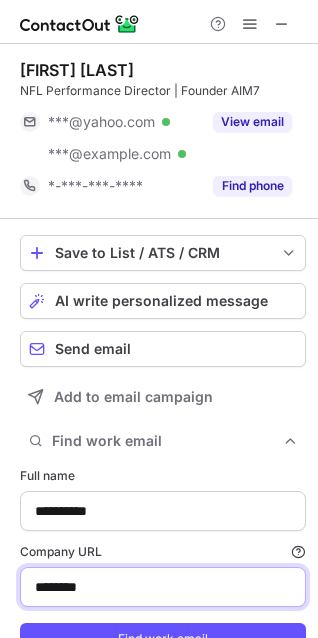 type on "********" 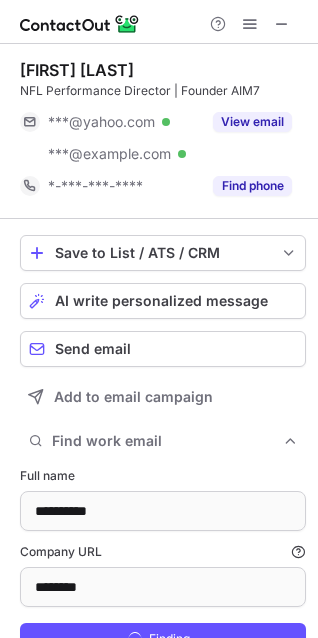 scroll, scrollTop: 10, scrollLeft: 10, axis: both 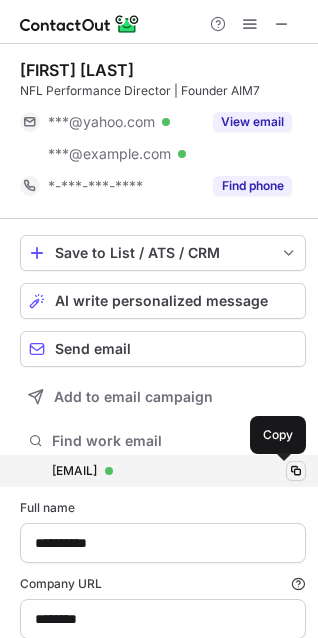click at bounding box center [296, 471] 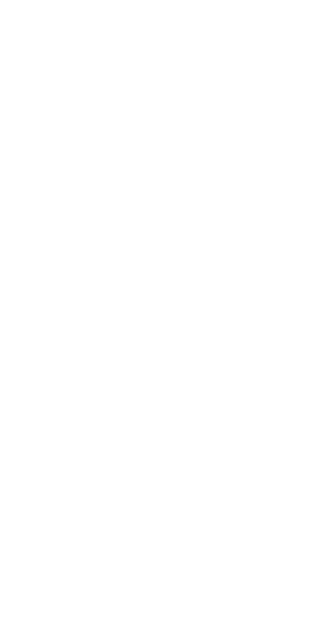 scroll, scrollTop: 0, scrollLeft: 0, axis: both 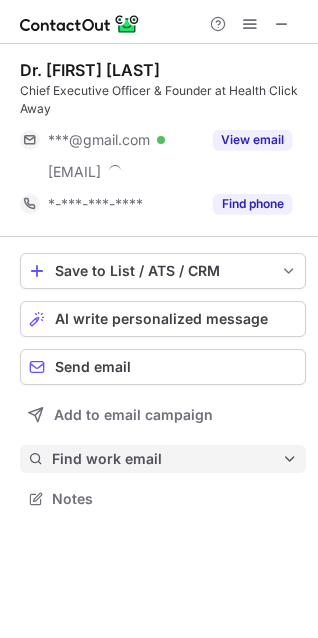 click on "Find work email" at bounding box center (167, 459) 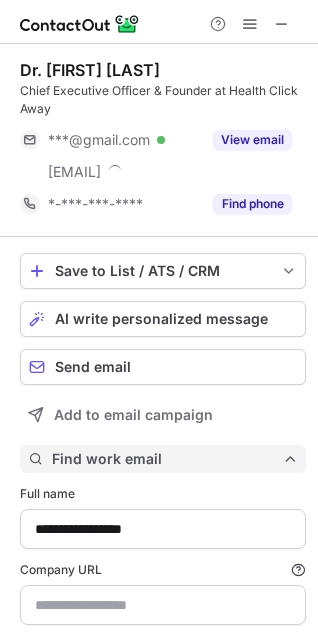 scroll, scrollTop: 10, scrollLeft: 10, axis: both 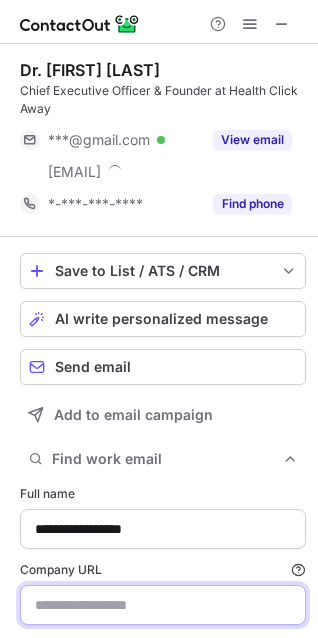 click on "Company URL Finding work email will consume 1 credit if a match is found." at bounding box center (163, 605) 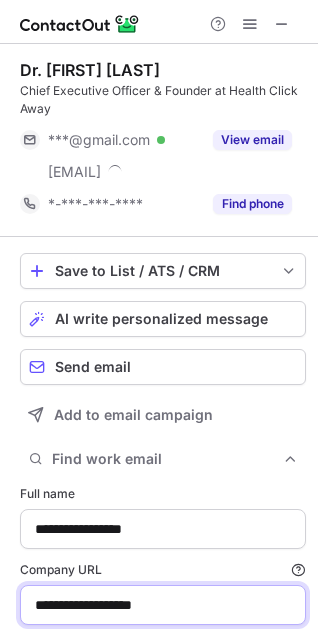 type on "**********" 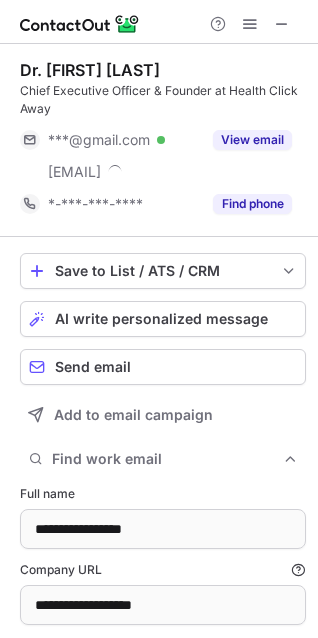 scroll, scrollTop: 10, scrollLeft: 10, axis: both 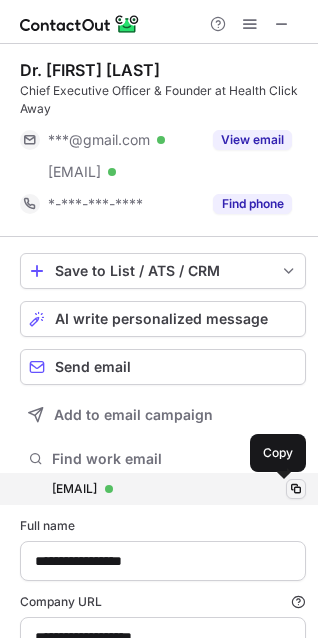 click at bounding box center [296, 489] 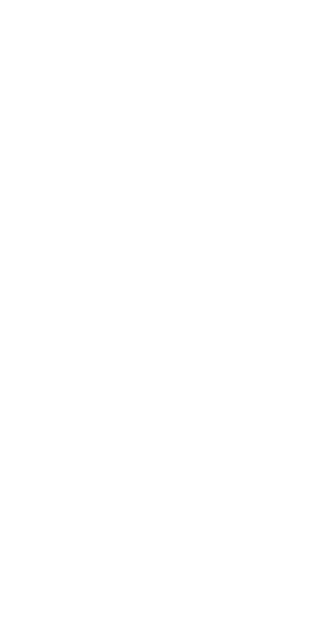 scroll, scrollTop: 0, scrollLeft: 0, axis: both 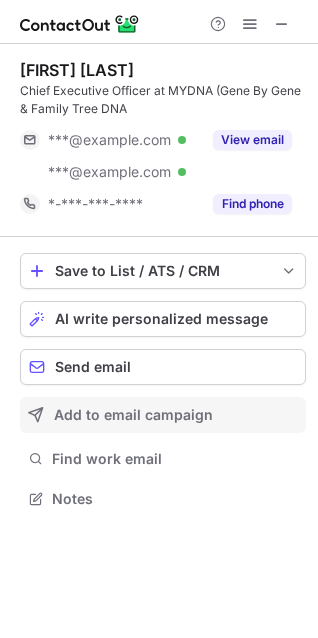 click on "Find work email" at bounding box center [175, 459] 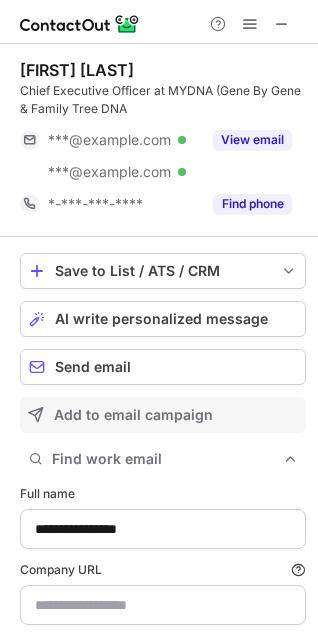 scroll, scrollTop: 10, scrollLeft: 10, axis: both 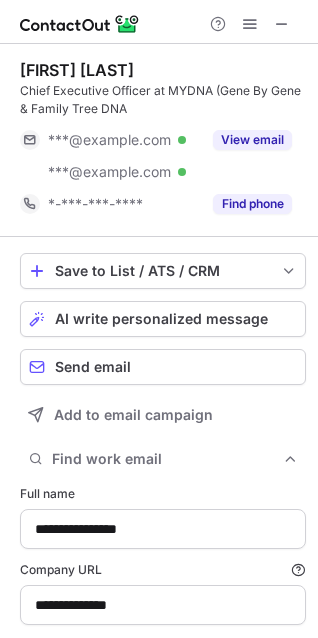 type on "**********" 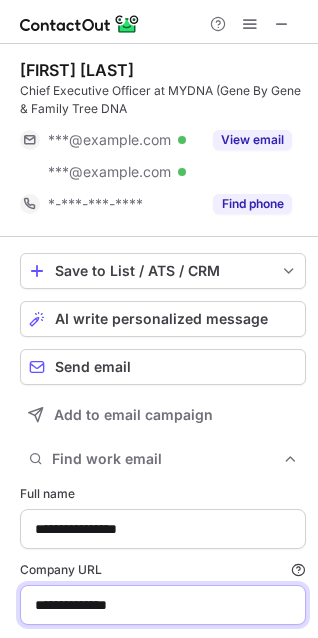 click on "**********" at bounding box center [163, 605] 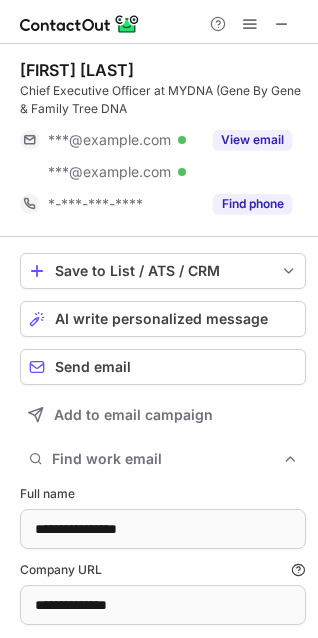 scroll, scrollTop: 10, scrollLeft: 10, axis: both 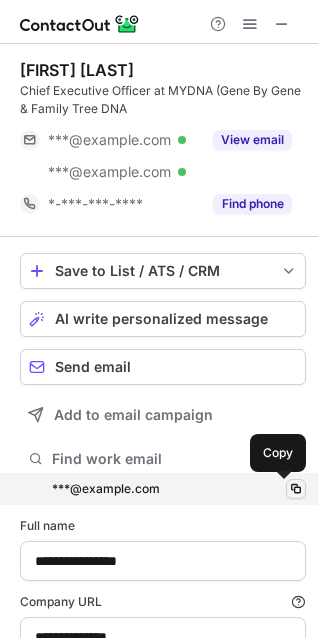 click at bounding box center (296, 489) 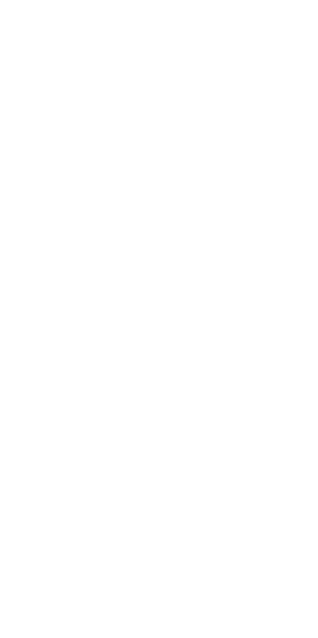 scroll, scrollTop: 0, scrollLeft: 0, axis: both 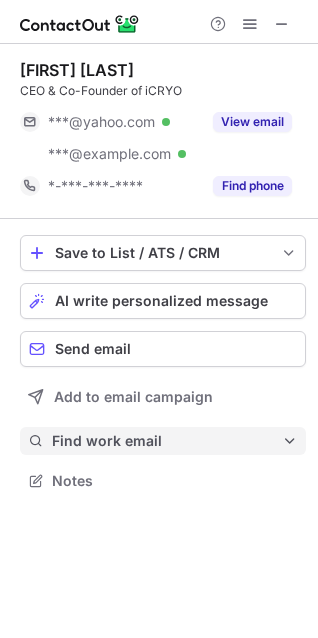 click on "Find work email" at bounding box center (167, 441) 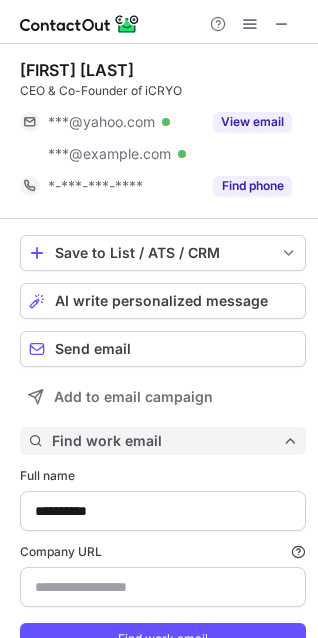 scroll, scrollTop: 10, scrollLeft: 10, axis: both 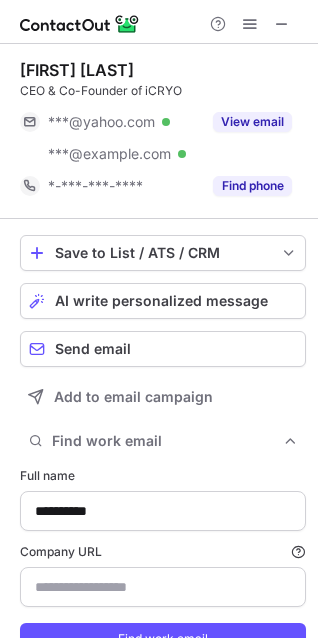 type on "*********" 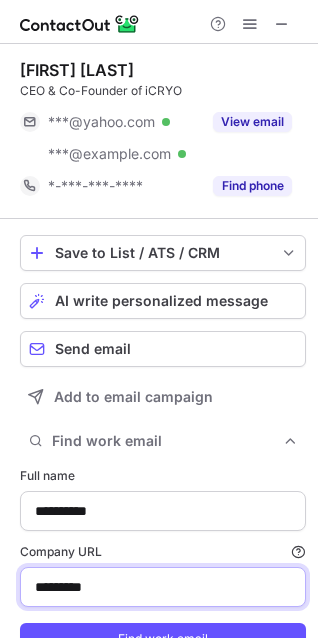click on "*********" at bounding box center [163, 587] 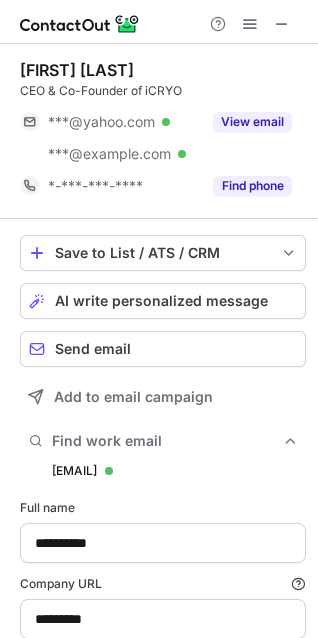 scroll, scrollTop: 10, scrollLeft: 10, axis: both 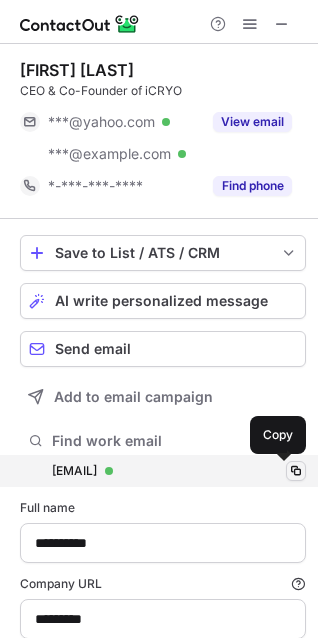 click at bounding box center [296, 471] 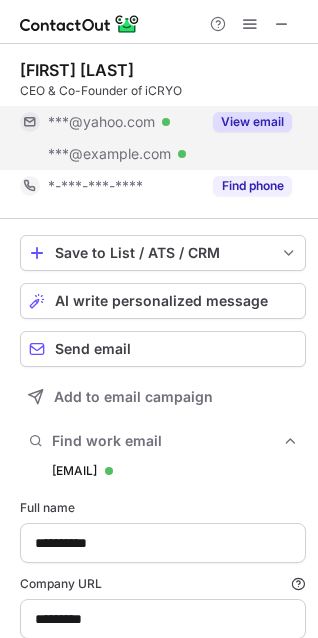 click on "View email" at bounding box center (252, 122) 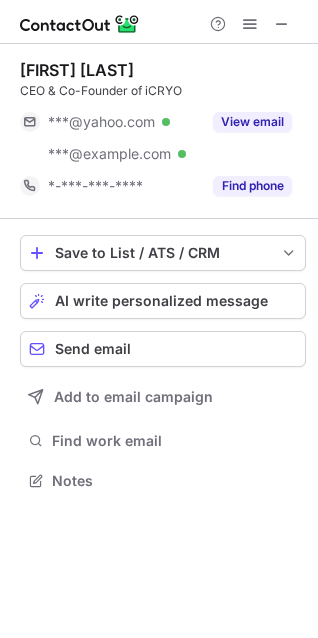 scroll, scrollTop: 10, scrollLeft: 10, axis: both 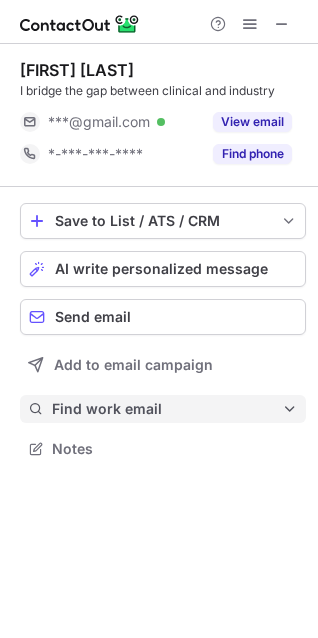 click on "Find work email" at bounding box center [163, 409] 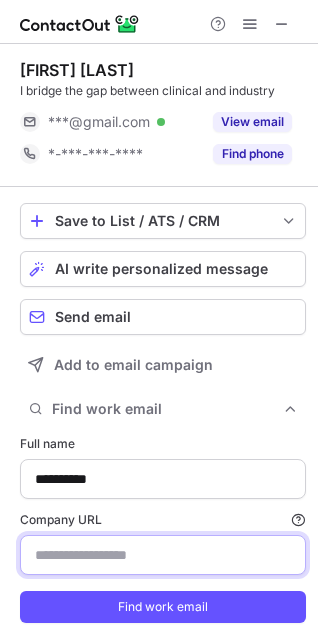 drag, startPoint x: 161, startPoint y: 554, endPoint x: 122, endPoint y: 533, distance: 44.294468 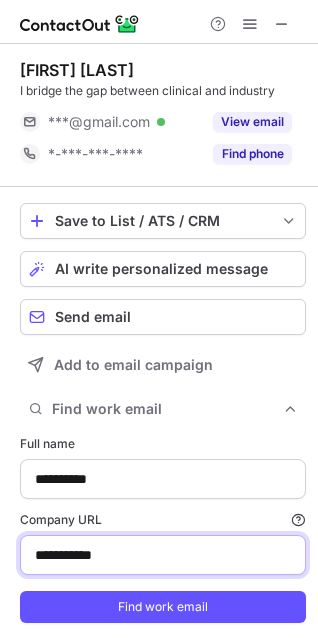 click on "Find work email" at bounding box center (163, 607) 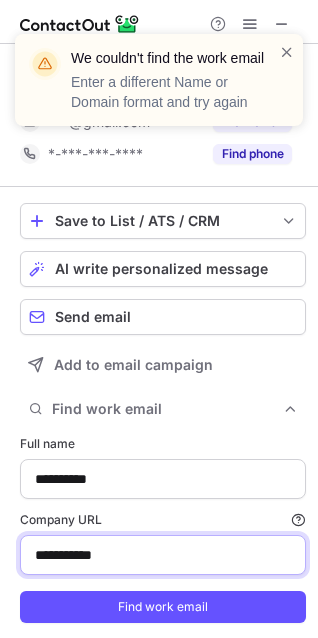 click on "**********" at bounding box center [163, 555] 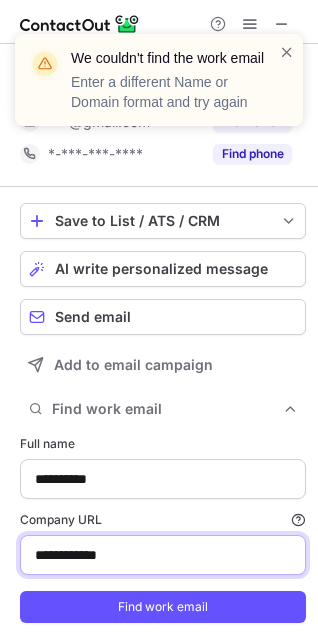 type on "**********" 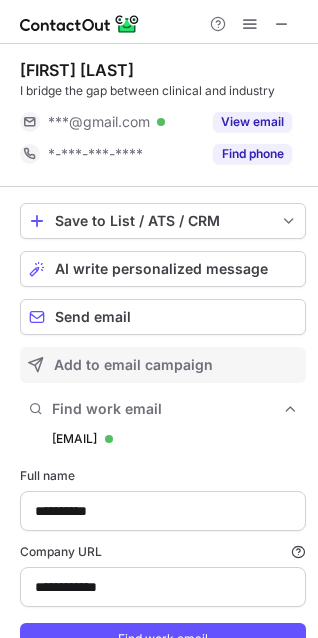 scroll, scrollTop: 10, scrollLeft: 10, axis: both 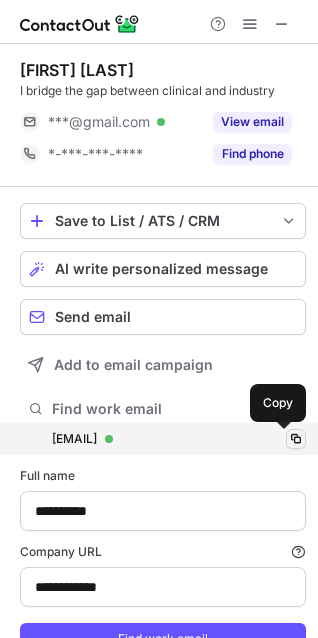 click at bounding box center [296, 439] 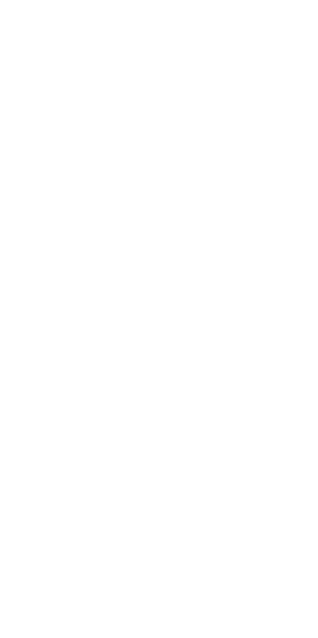 scroll, scrollTop: 0, scrollLeft: 0, axis: both 